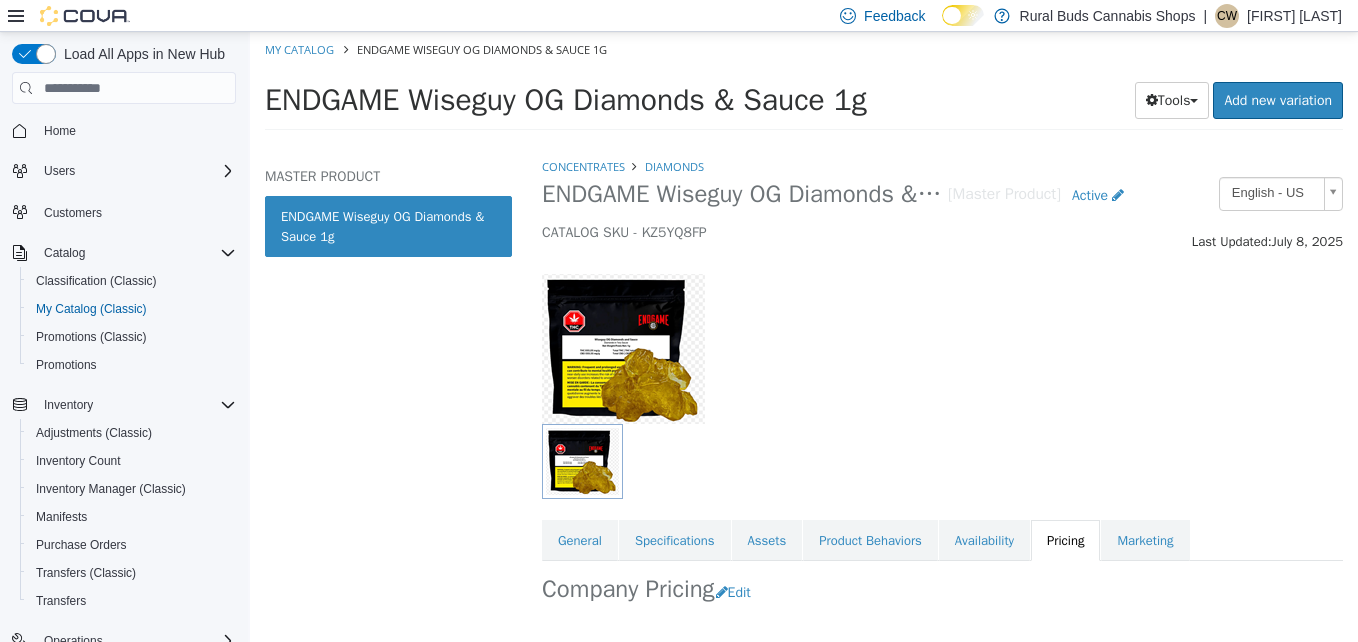 scroll, scrollTop: 0, scrollLeft: 0, axis: both 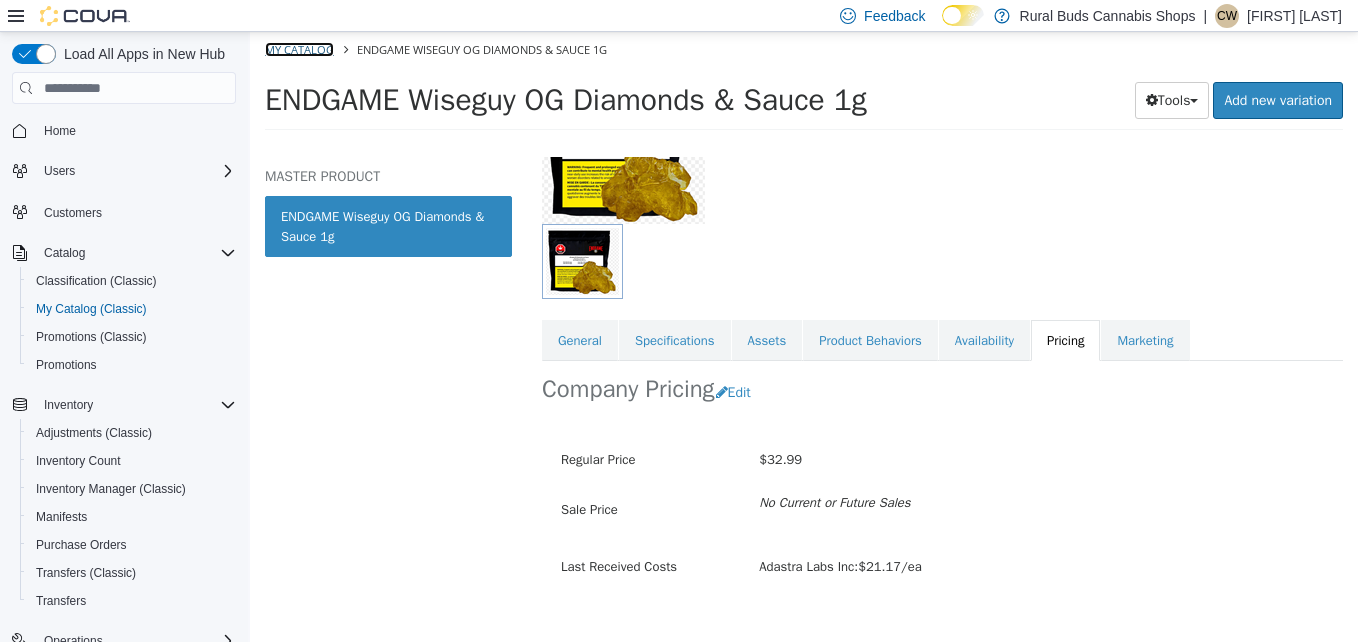 click on "My Catalog" at bounding box center [299, 49] 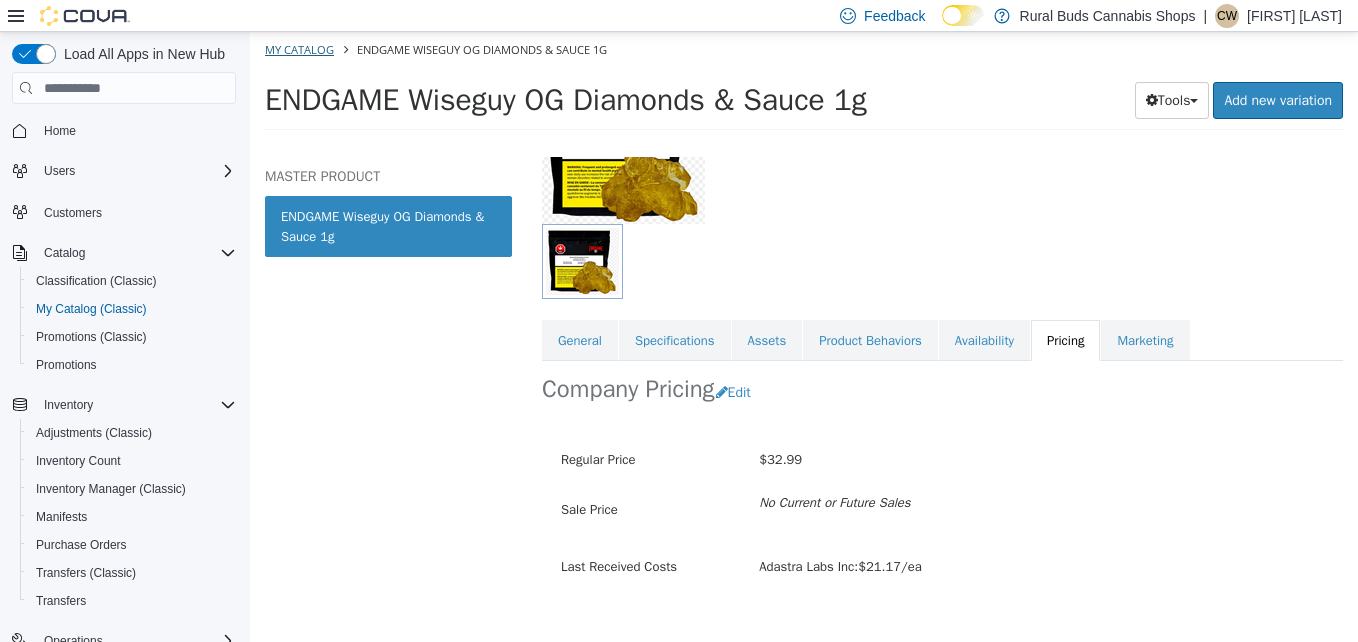 select on "**********" 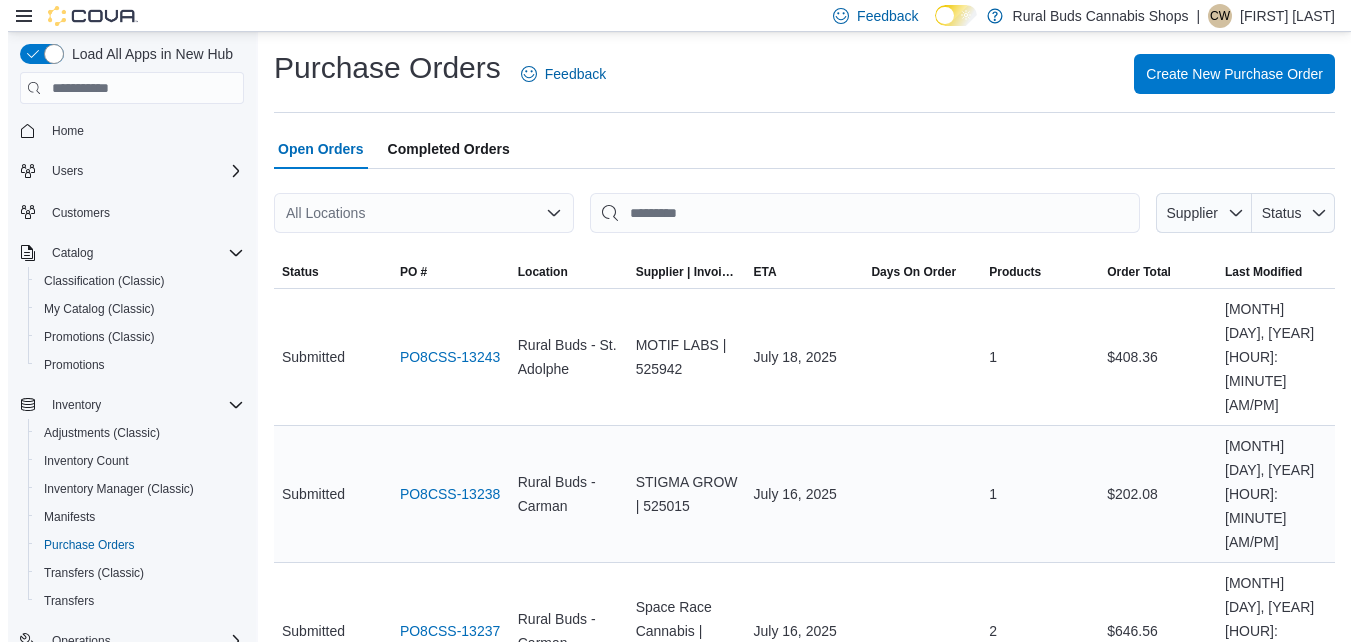 scroll, scrollTop: 0, scrollLeft: 0, axis: both 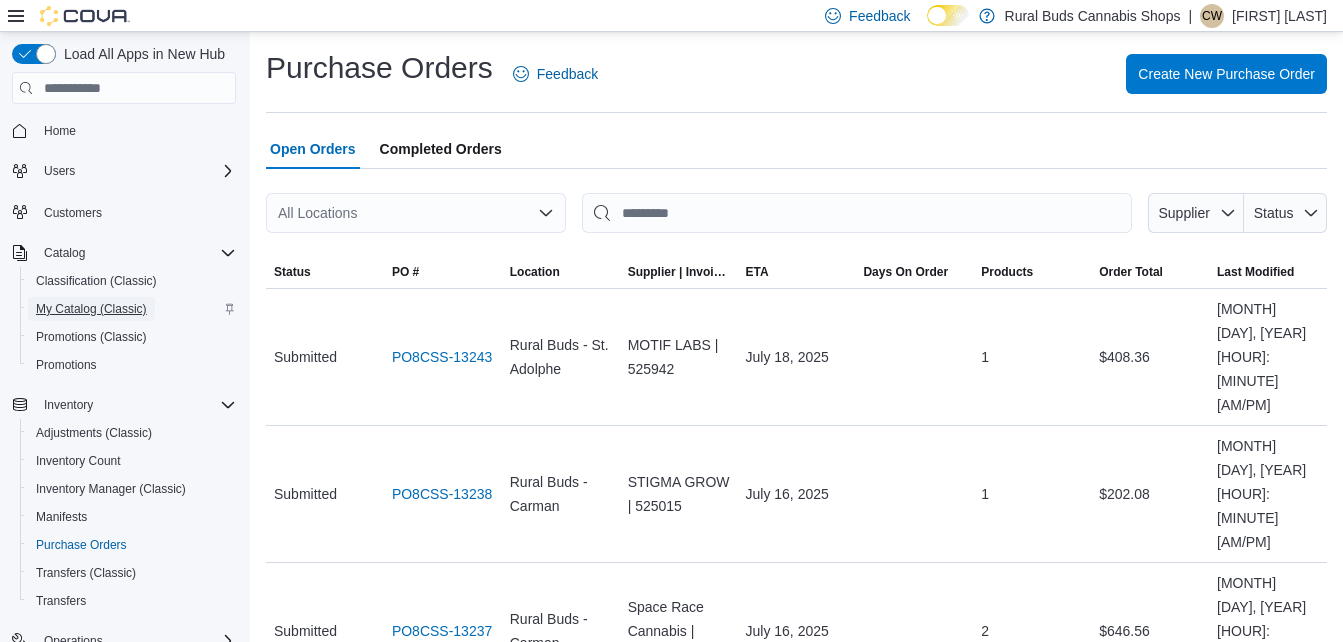 click on "My Catalog (Classic)" at bounding box center (91, 309) 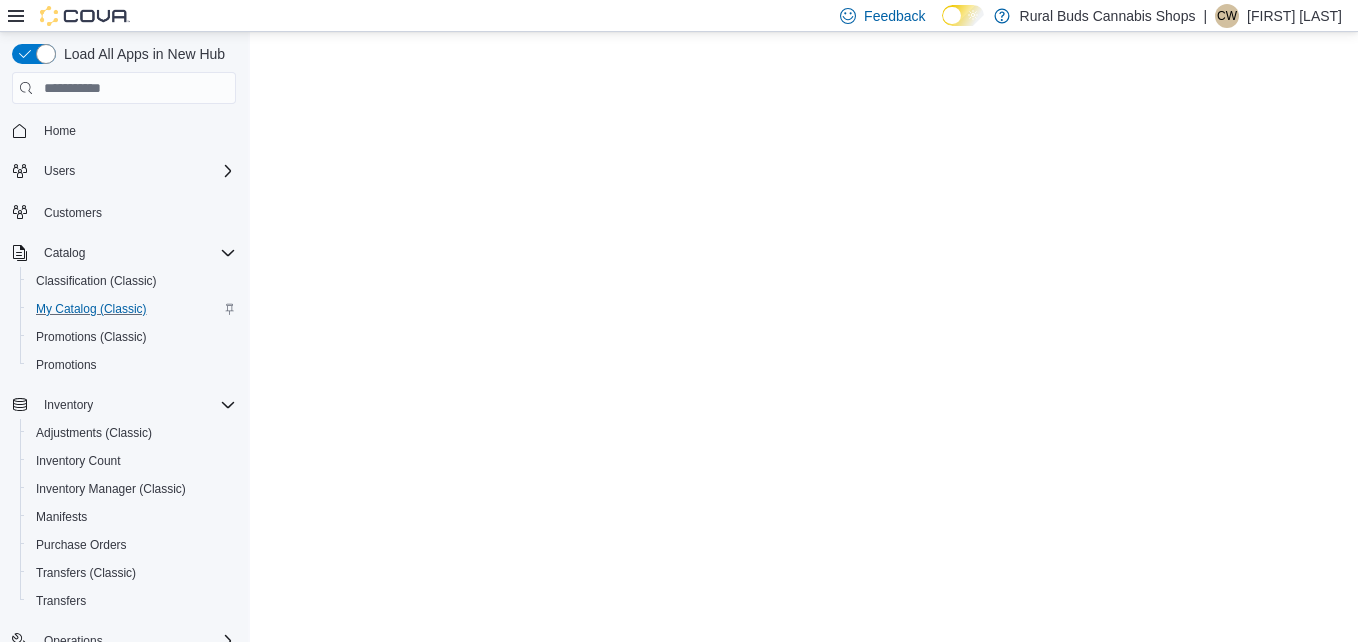scroll, scrollTop: 0, scrollLeft: 0, axis: both 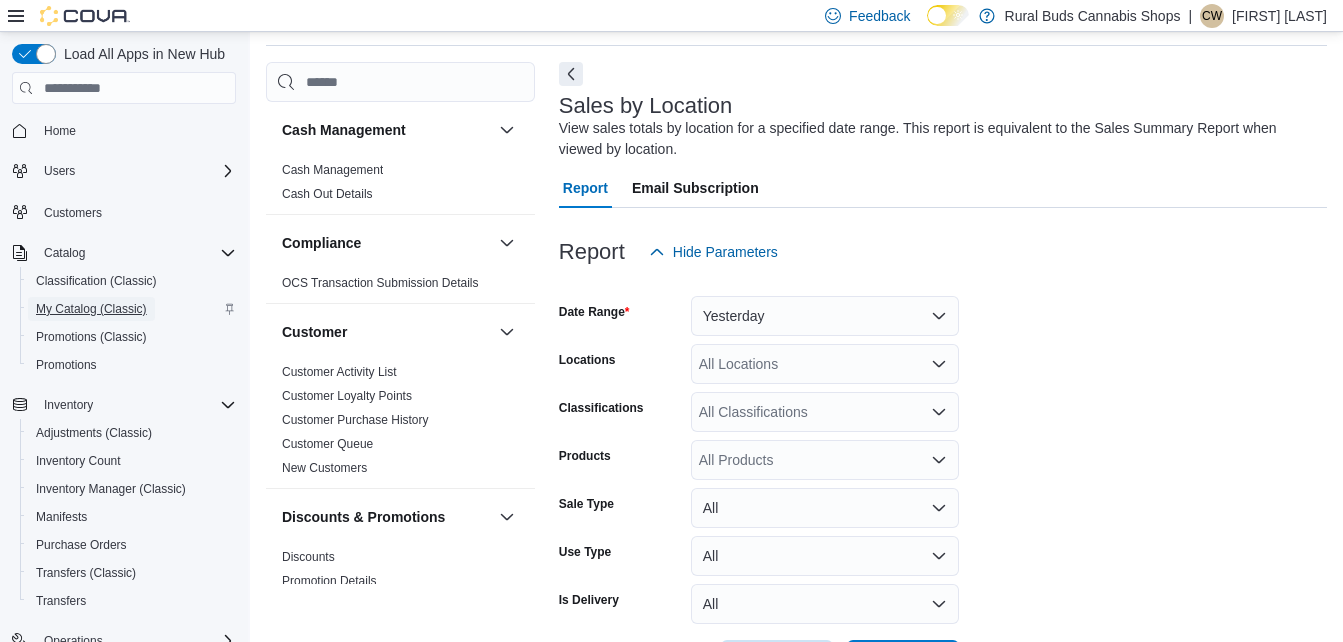 click on "My Catalog (Classic)" at bounding box center (91, 309) 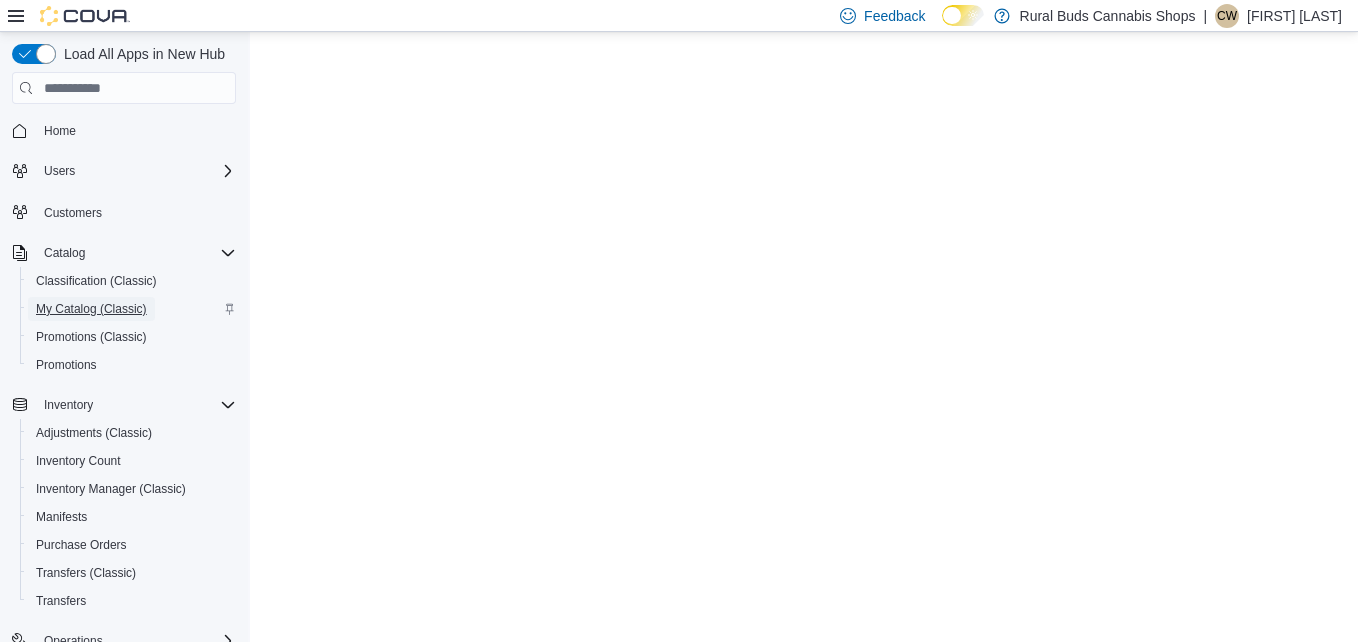 scroll, scrollTop: 0, scrollLeft: 0, axis: both 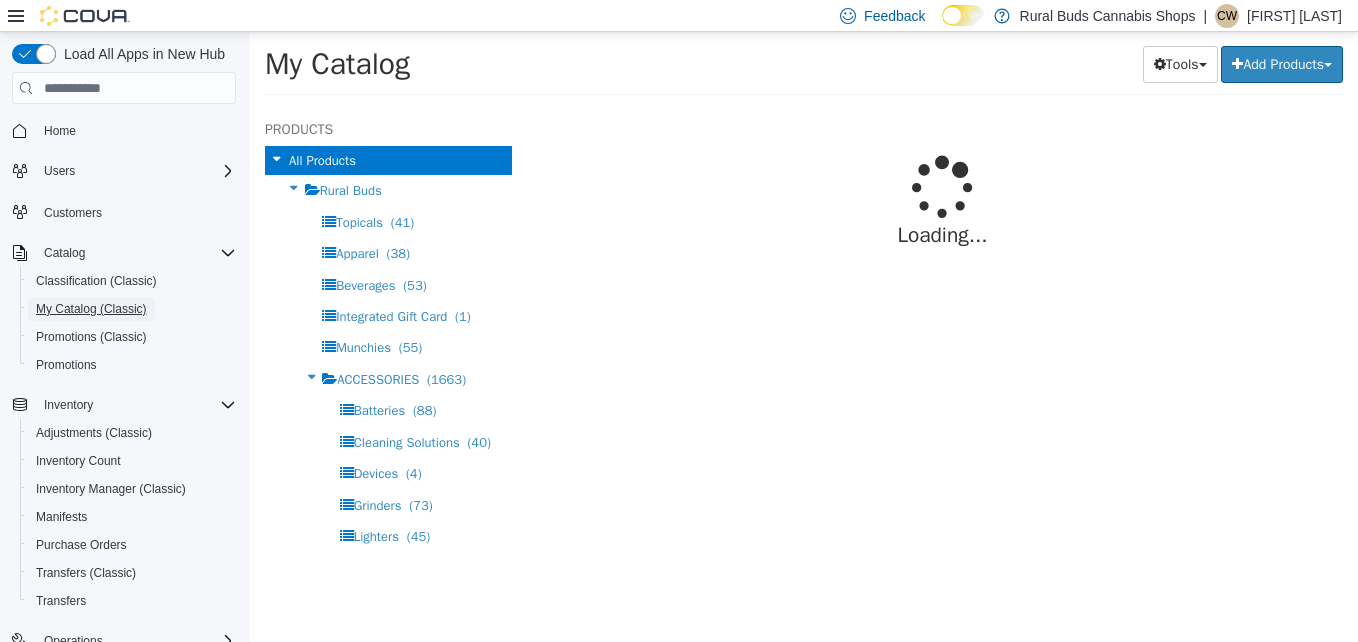 select on "**********" 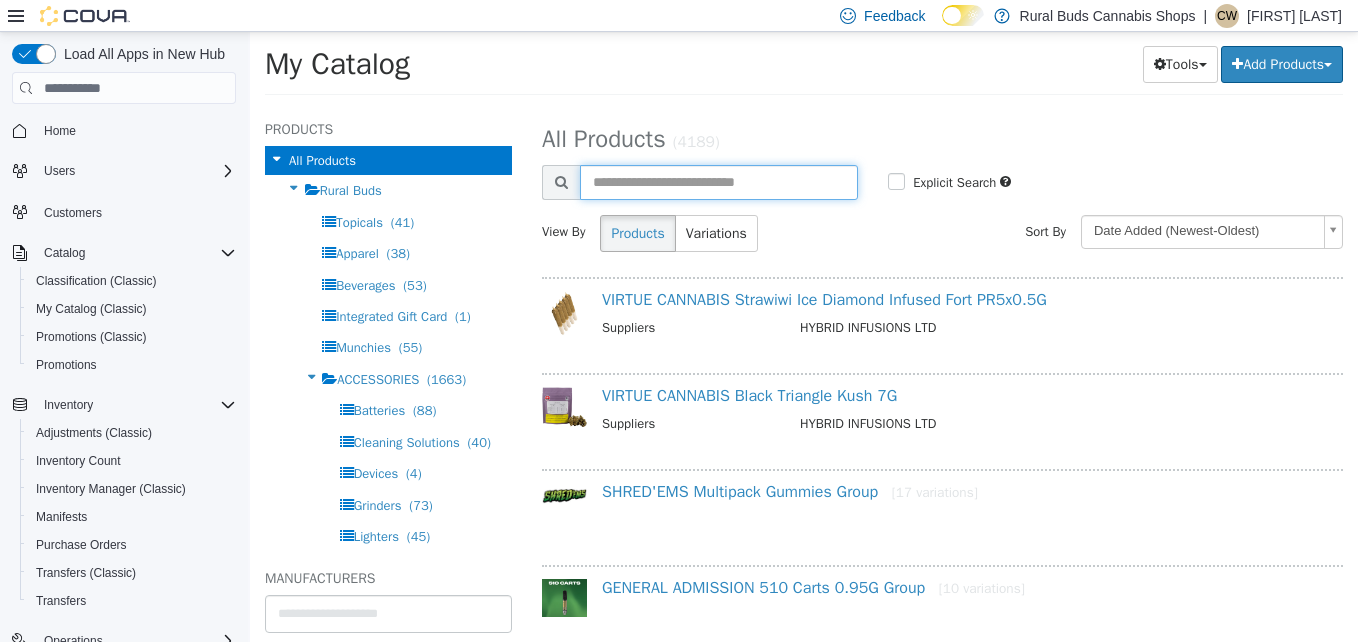 click at bounding box center (719, 182) 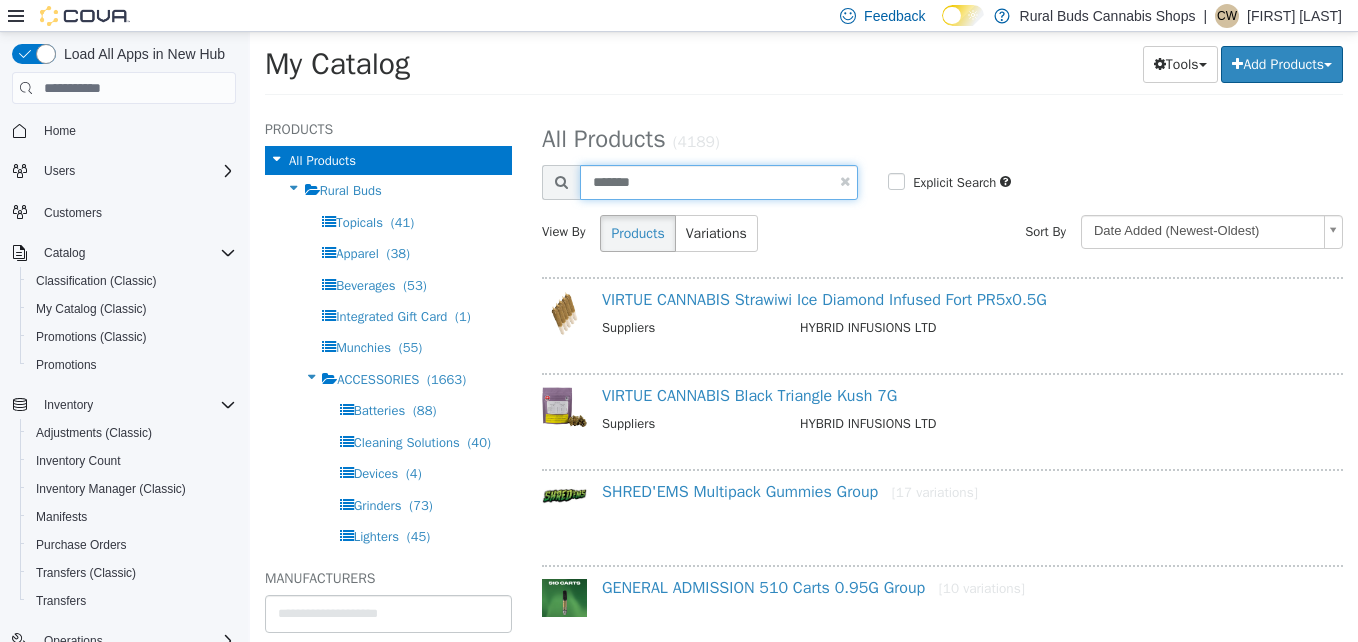type on "*******" 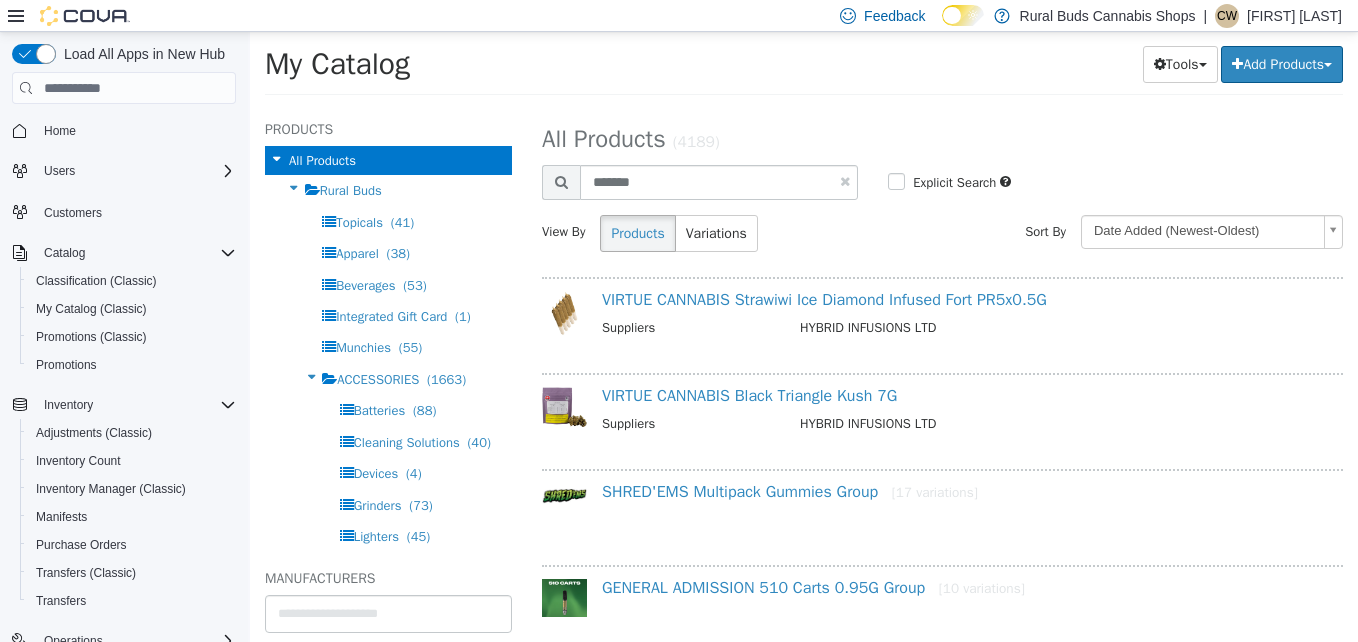 select on "**********" 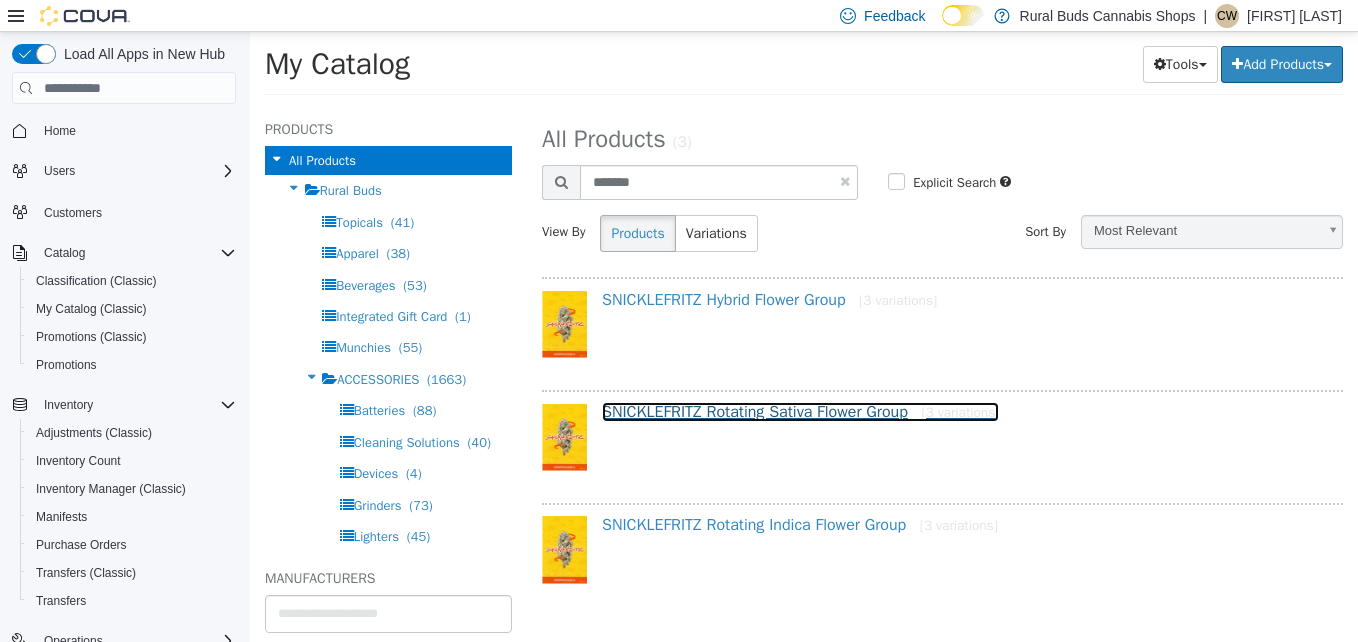 click on "SNICKLEFRITZ Rotating Sativa Flower Group
[3 variations]" at bounding box center [800, 412] 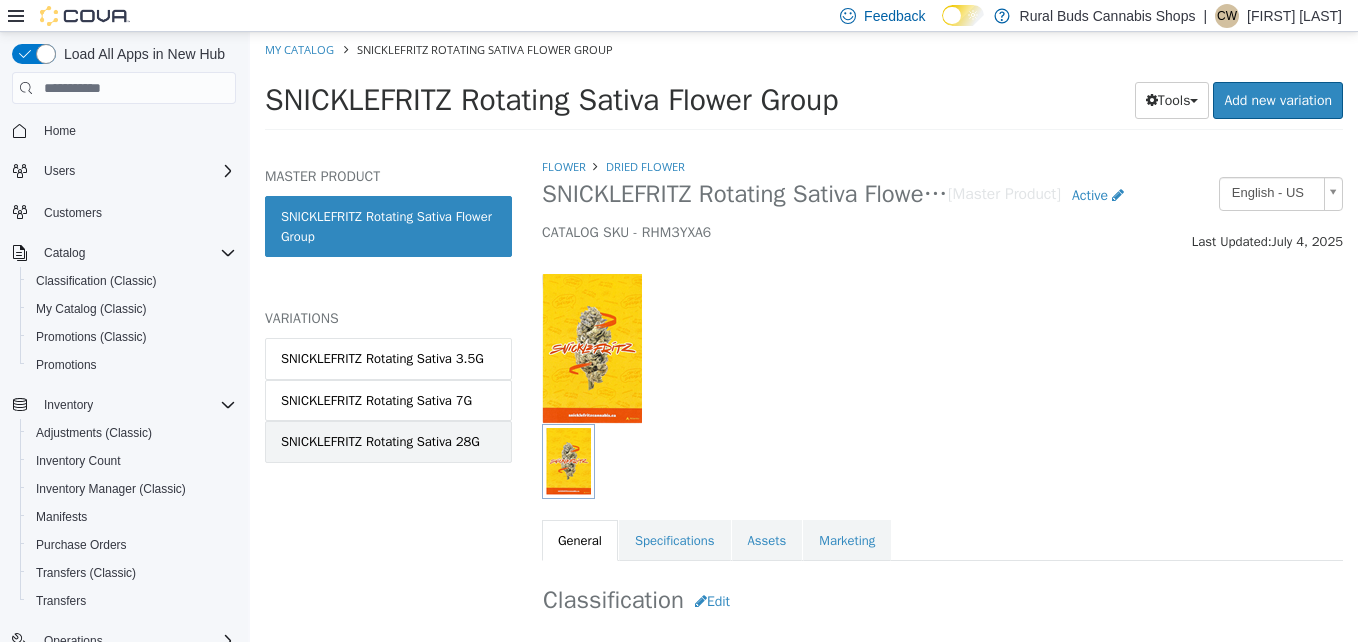 click on "SNICKLEFRITZ Rotating Sativa 28G" at bounding box center [380, 442] 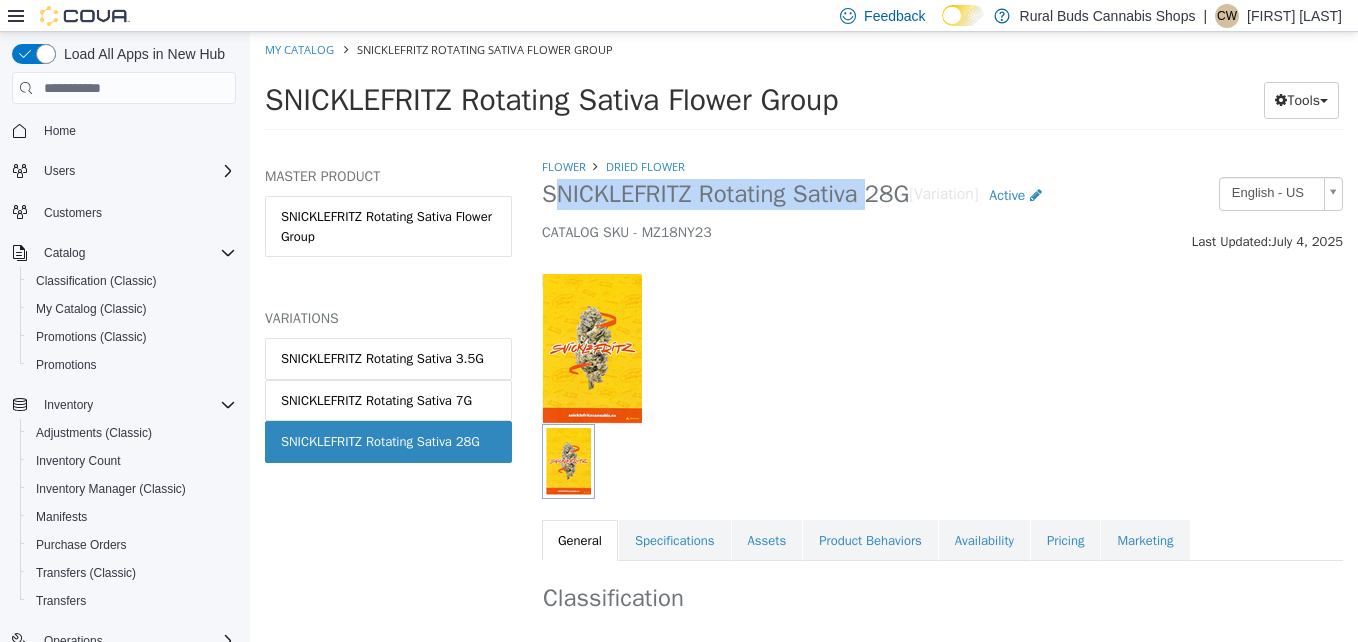 drag, startPoint x: 853, startPoint y: 197, endPoint x: 531, endPoint y: 209, distance: 322.2235 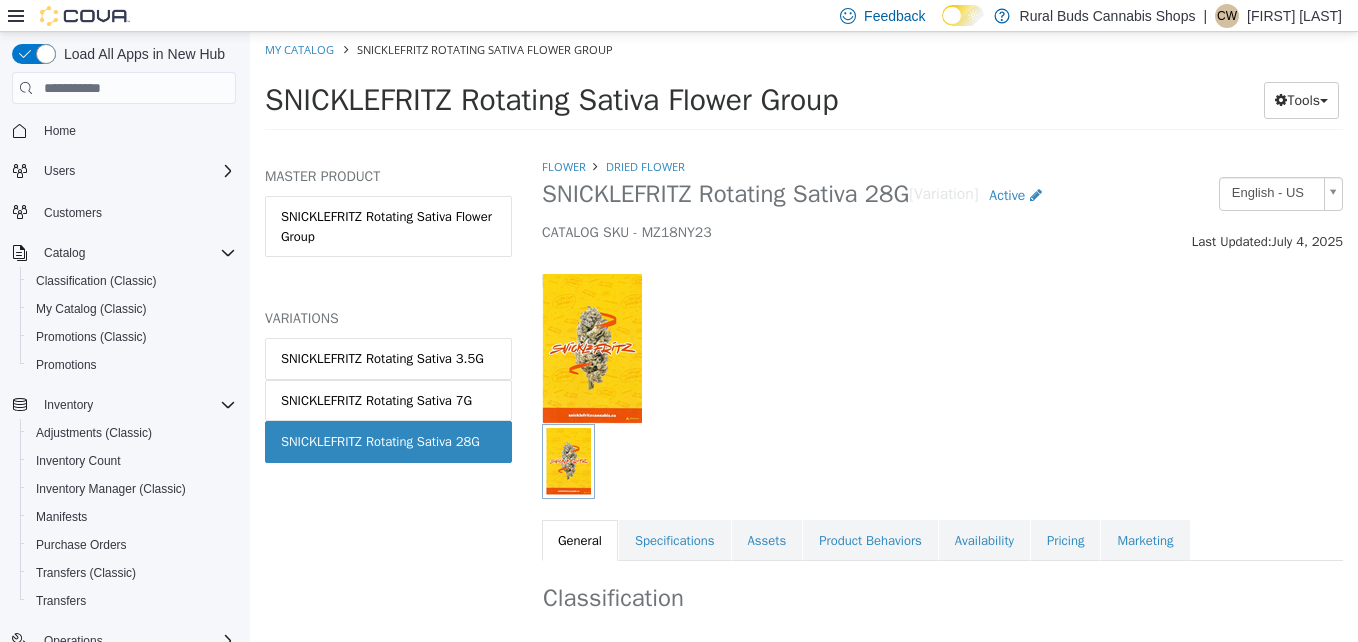 click on "Classification Industry
Rural Buds
Classification
FLOWER / Dried Flower
Cancel Save Changes" at bounding box center [942, 663] 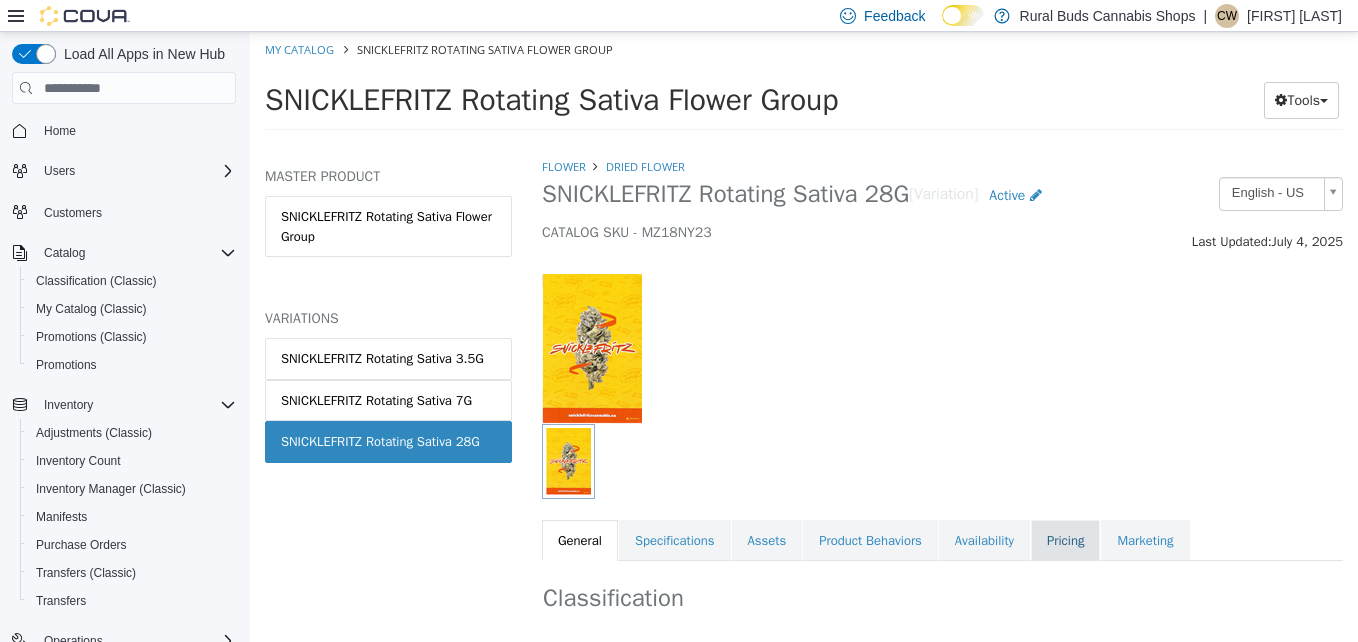 click on "Pricing" at bounding box center [1065, 541] 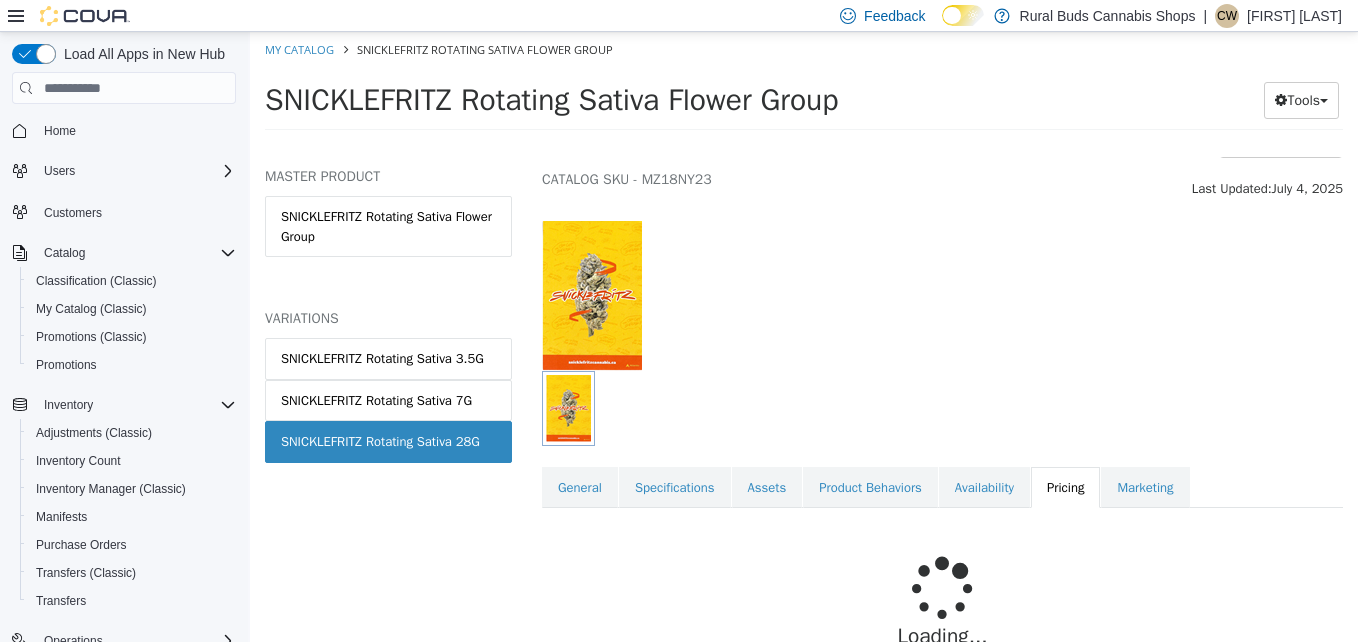 scroll, scrollTop: 183, scrollLeft: 0, axis: vertical 